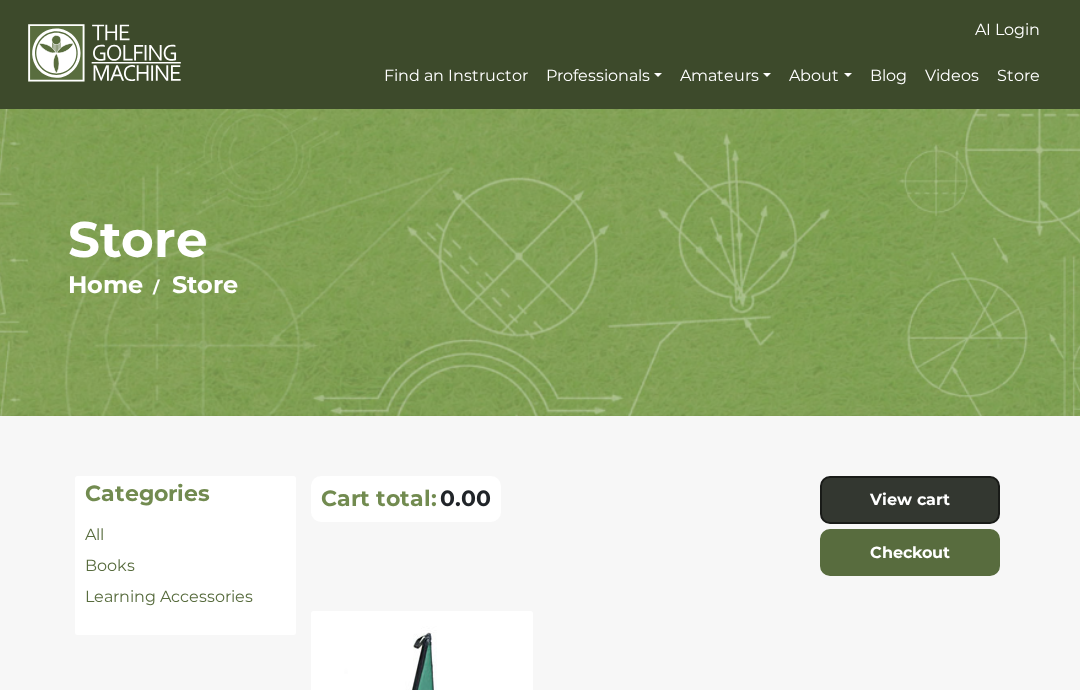 scroll, scrollTop: 0, scrollLeft: 0, axis: both 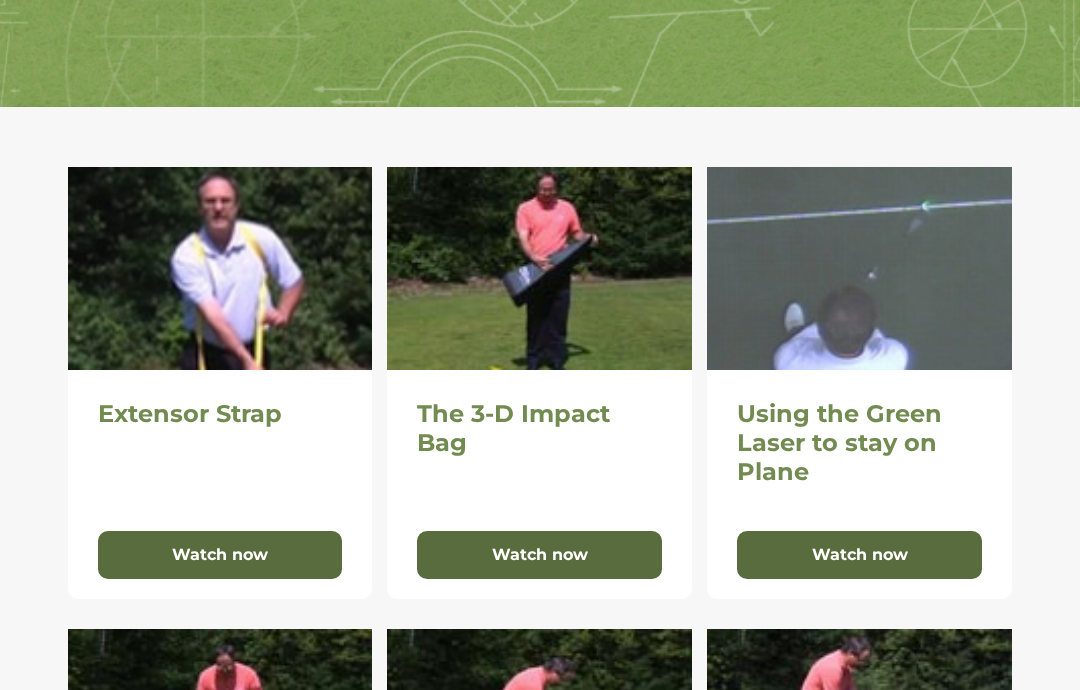 click on "Watch now" at bounding box center (539, 555) 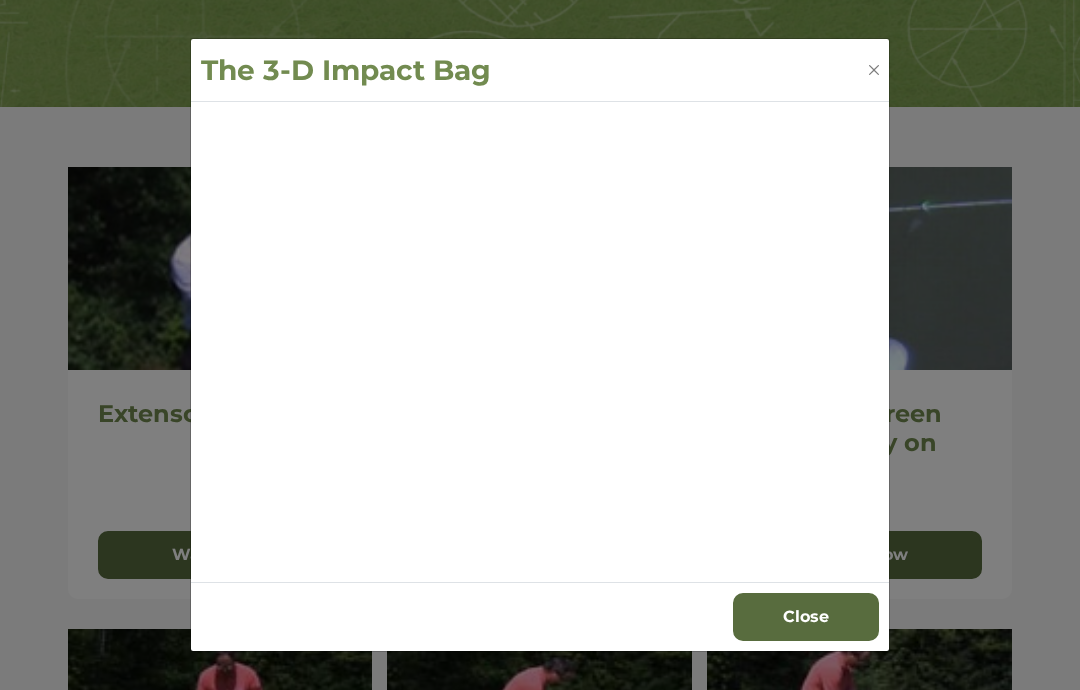 click on "Close" at bounding box center [806, 617] 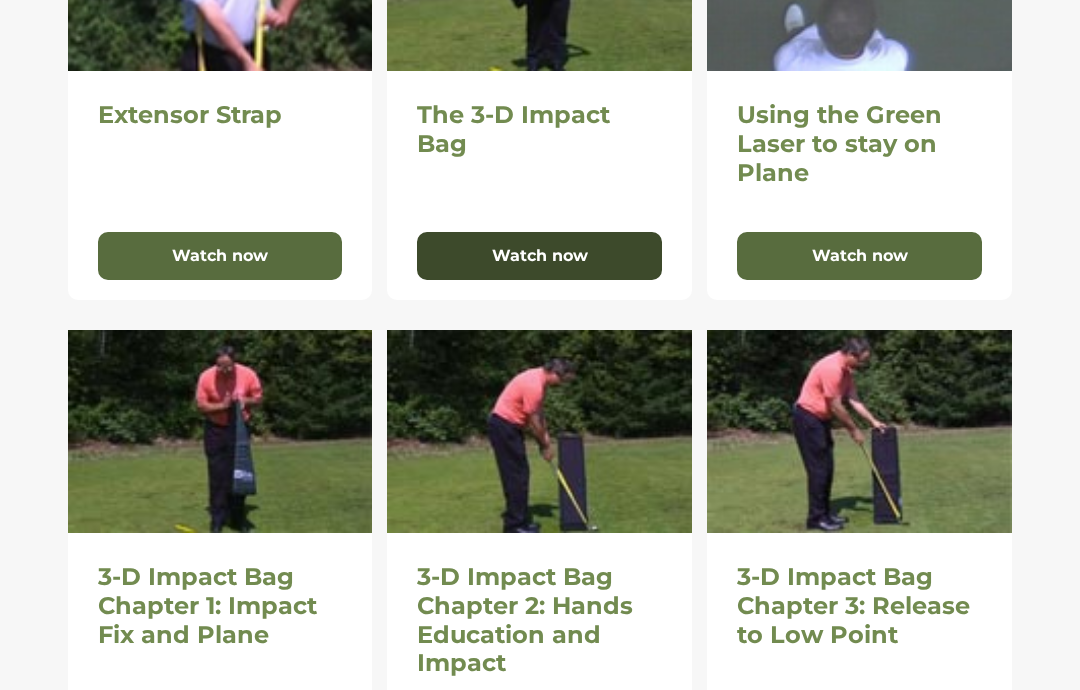 scroll, scrollTop: 611, scrollLeft: 0, axis: vertical 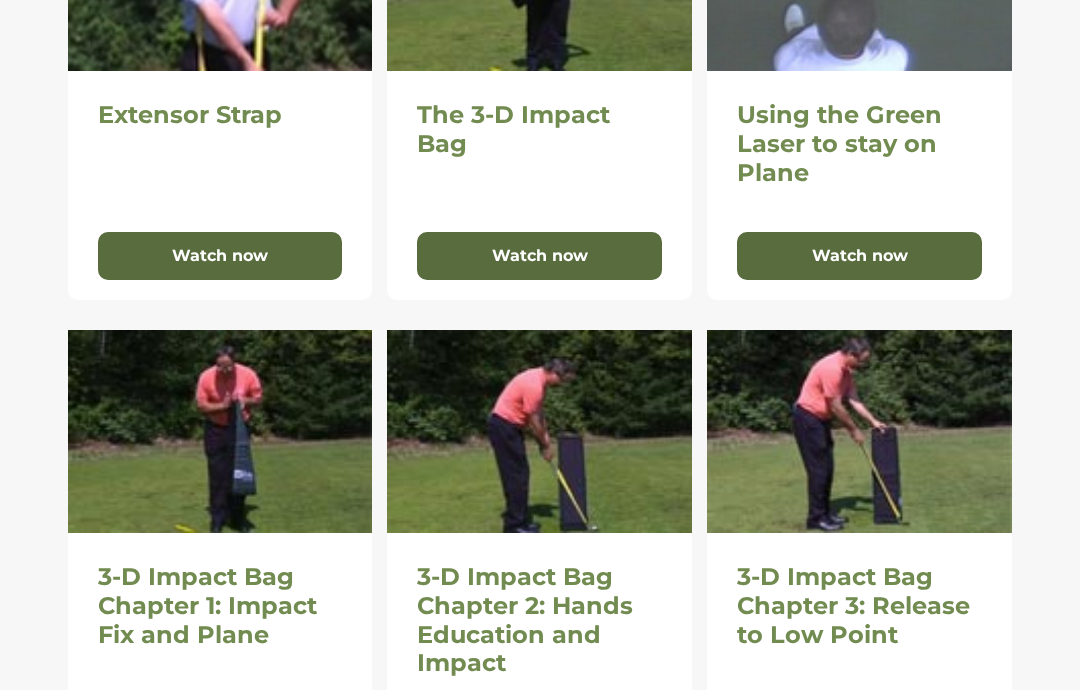 click at bounding box center (220, 431) 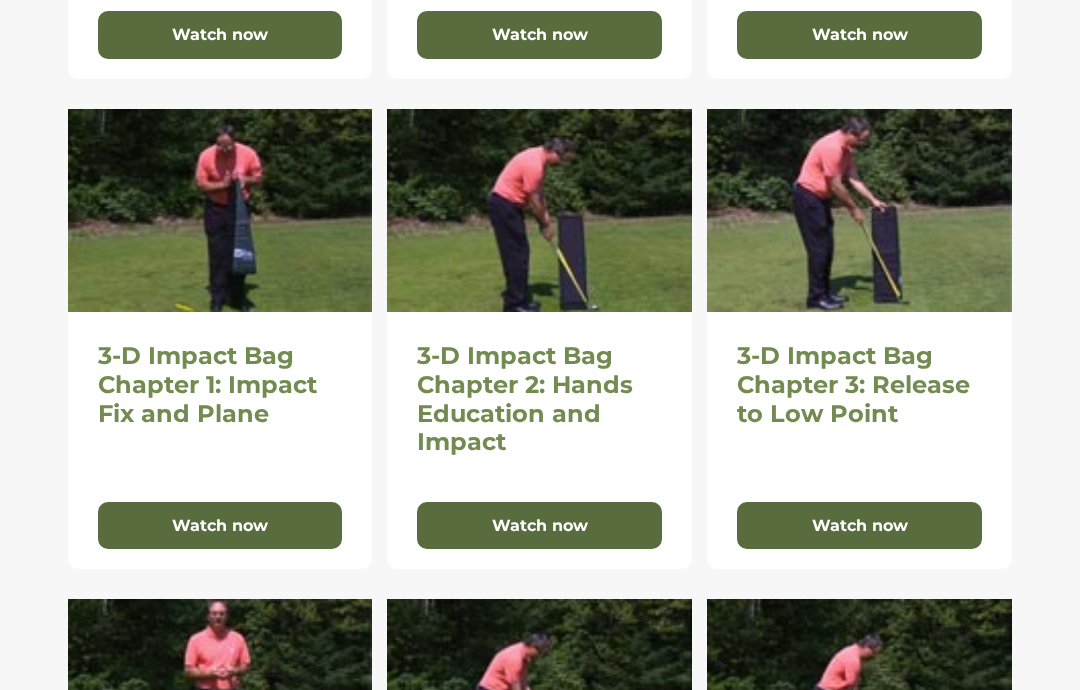 click on "Watch now" at bounding box center (220, 527) 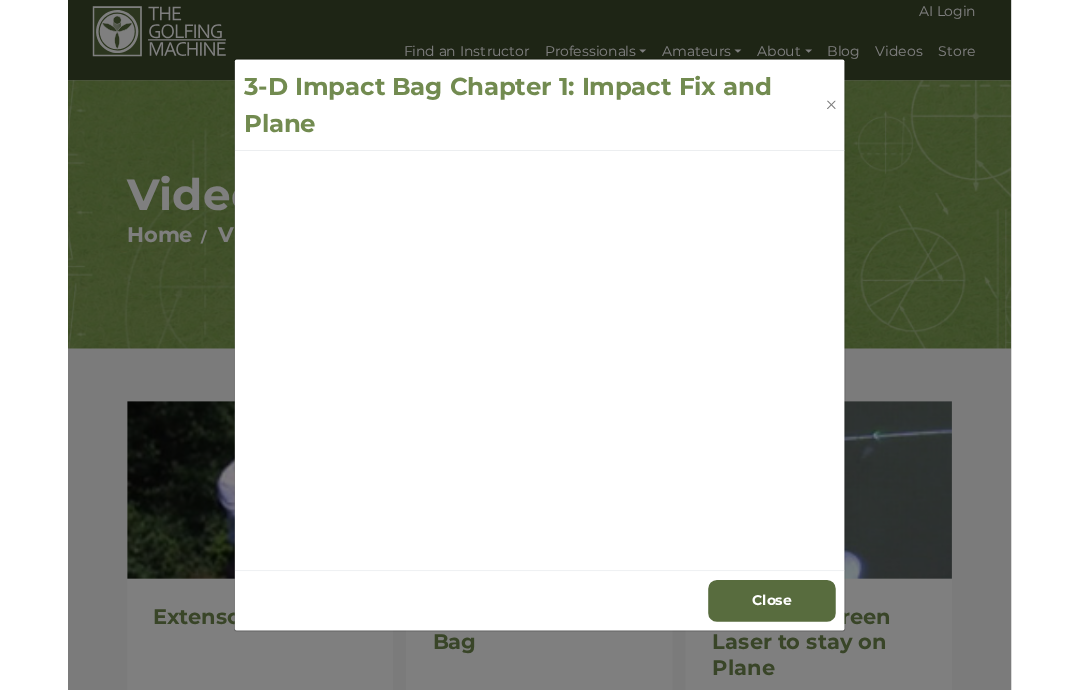 scroll, scrollTop: 832, scrollLeft: 0, axis: vertical 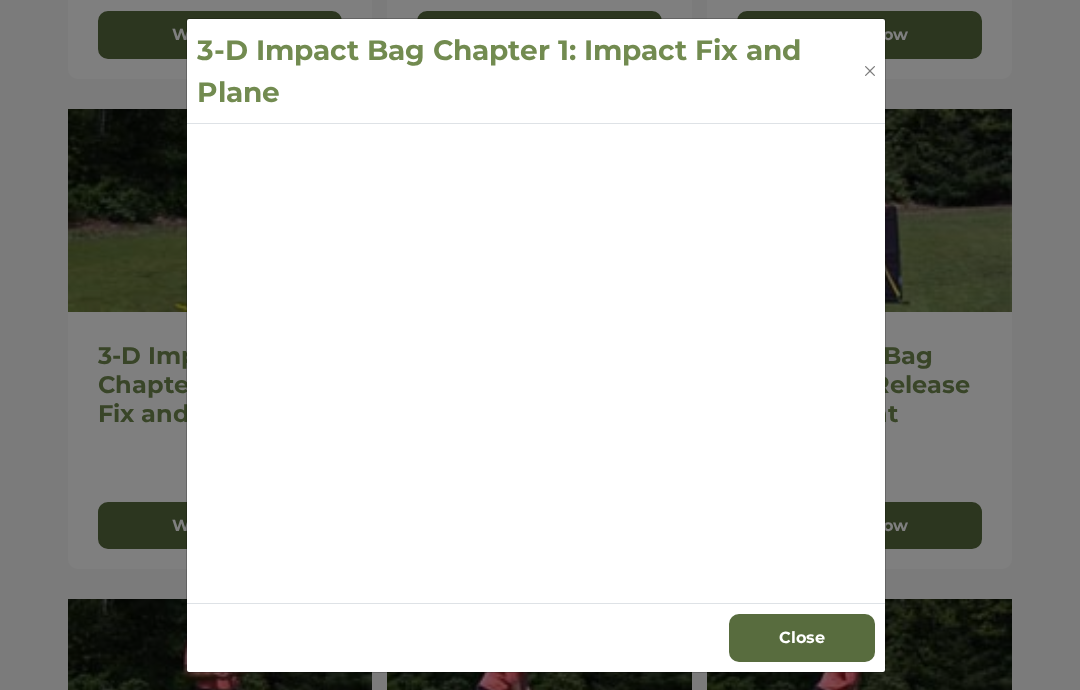 click on "Close" at bounding box center (802, 638) 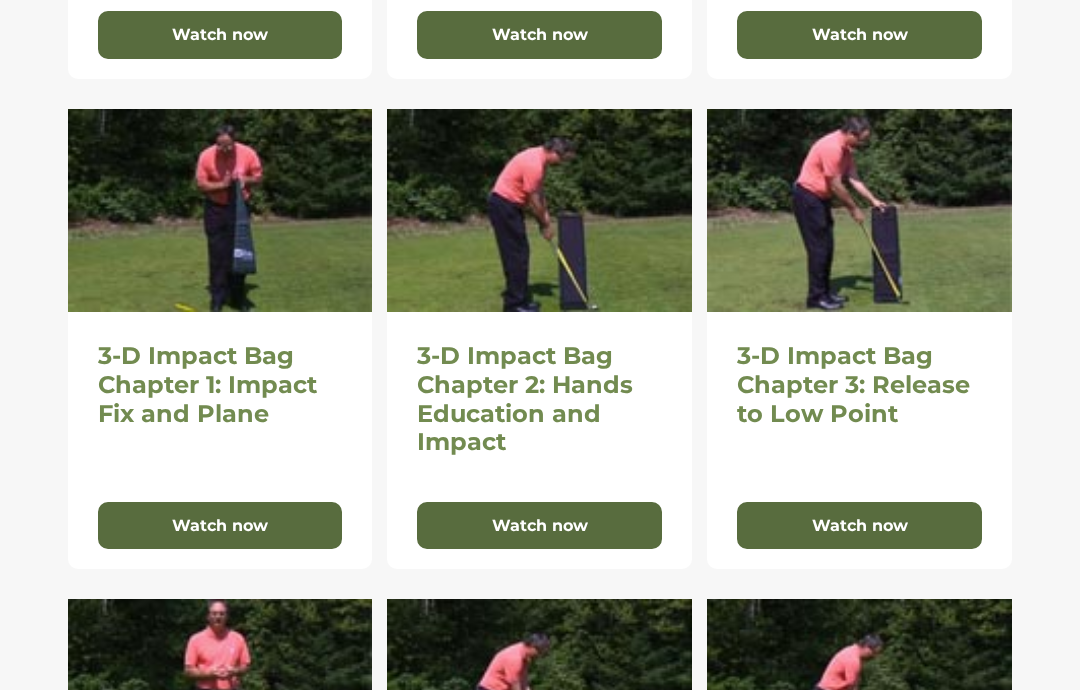 click on "Watch now" at bounding box center [539, 526] 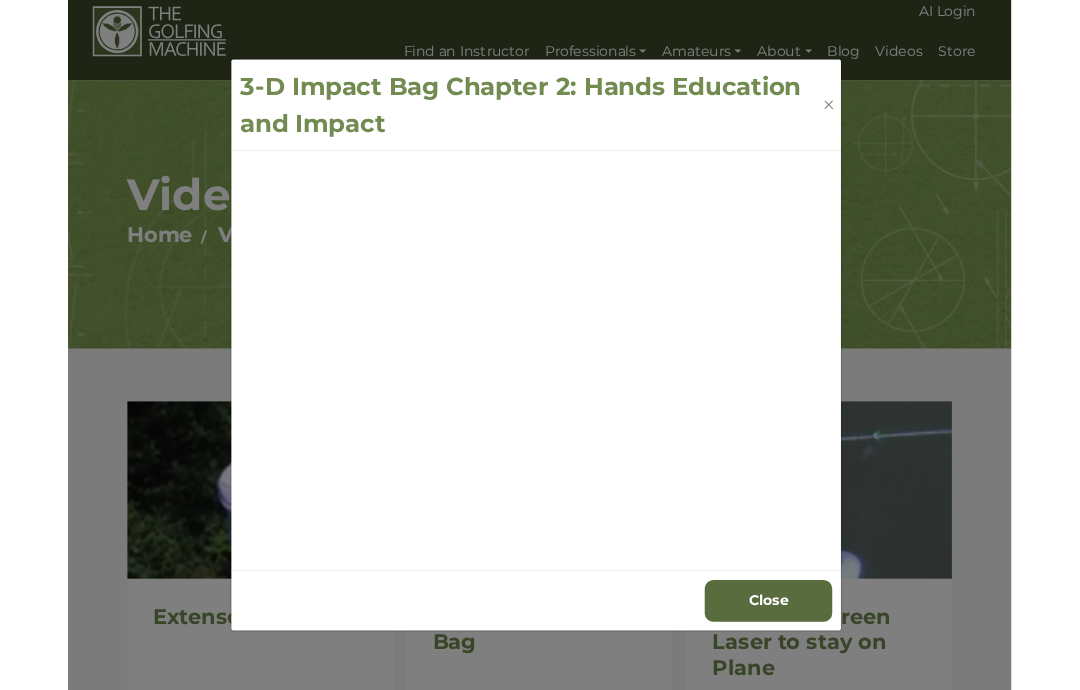 scroll, scrollTop: 832, scrollLeft: 0, axis: vertical 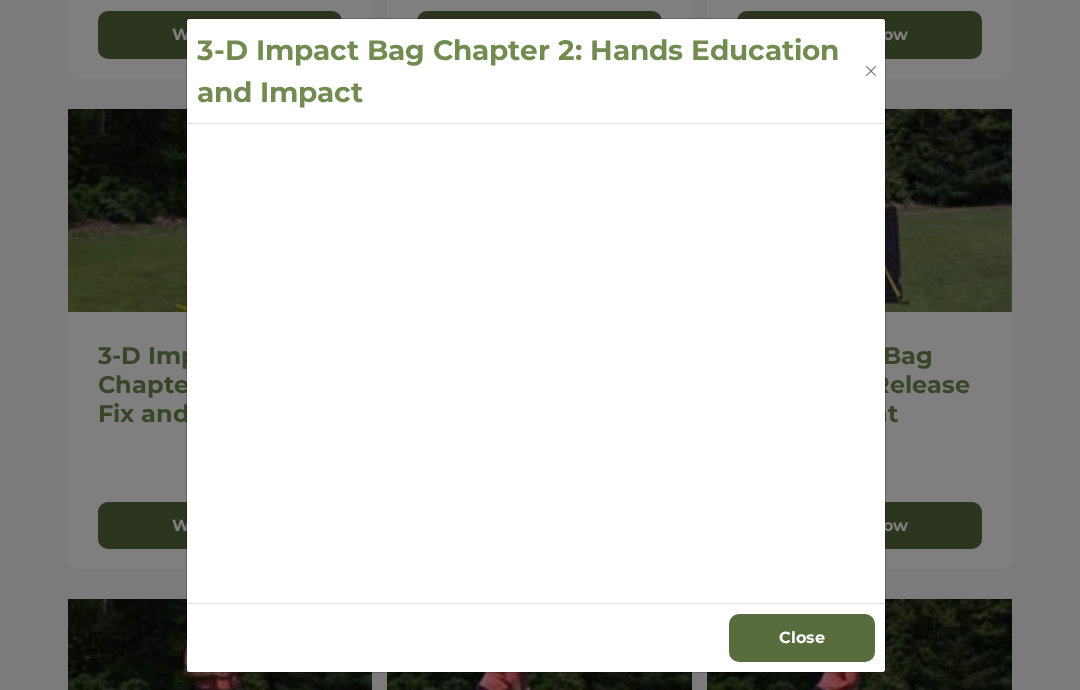 click on "Close" at bounding box center (802, 638) 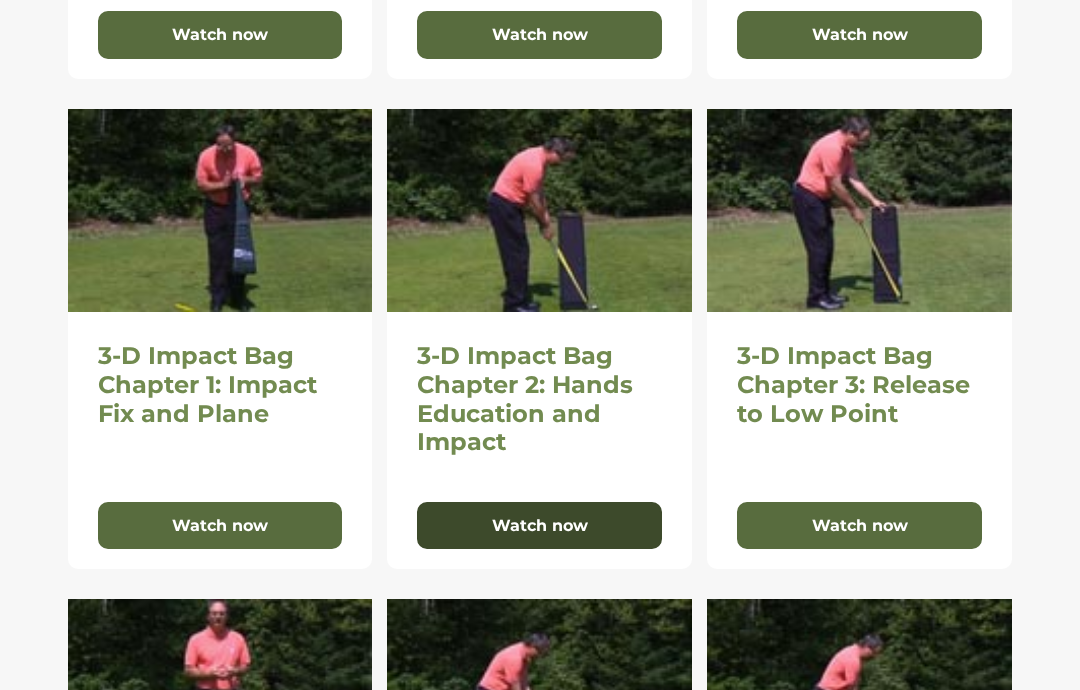 click on "Watch now" at bounding box center [859, 526] 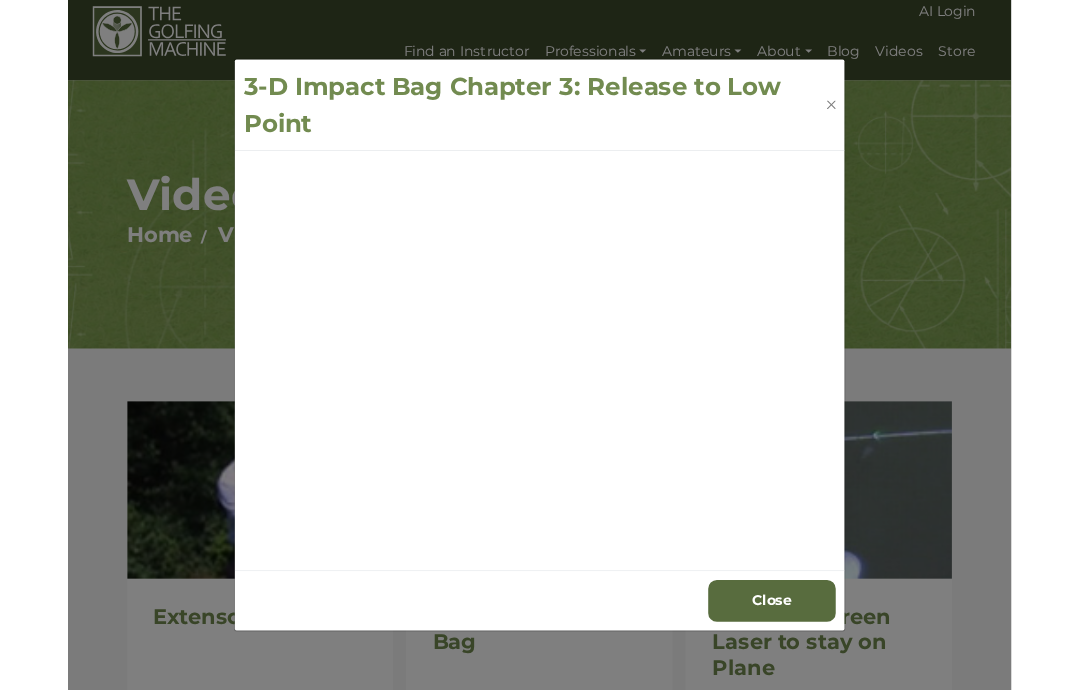 scroll, scrollTop: 832, scrollLeft: 0, axis: vertical 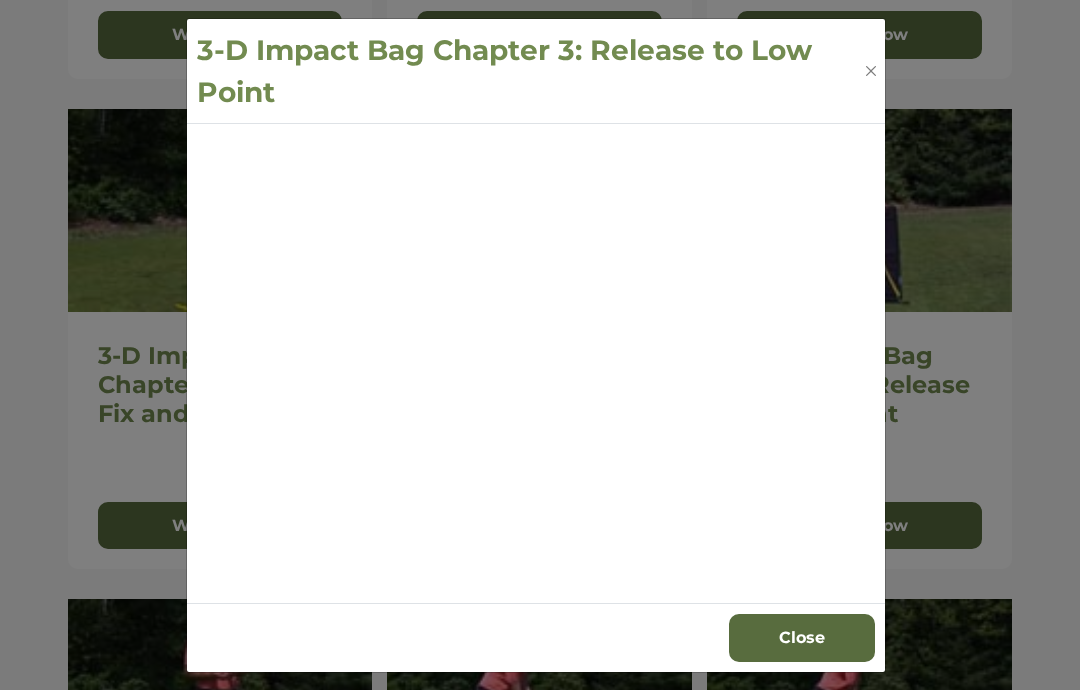 click on "Close" at bounding box center [802, 638] 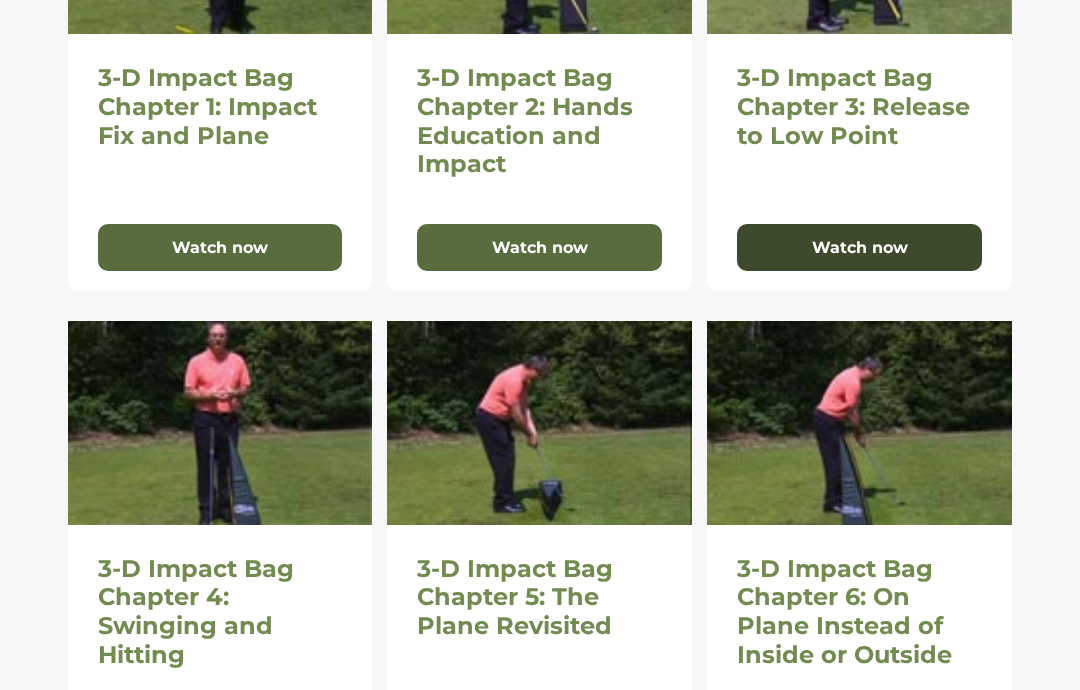 scroll, scrollTop: 1110, scrollLeft: 0, axis: vertical 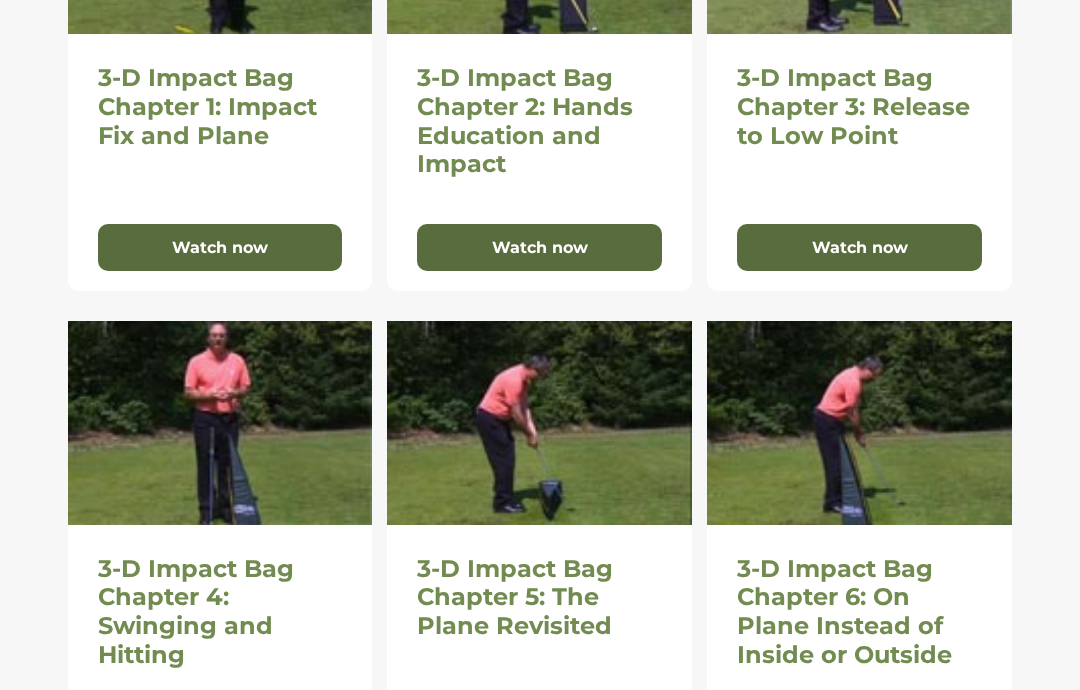 click at bounding box center [220, 422] 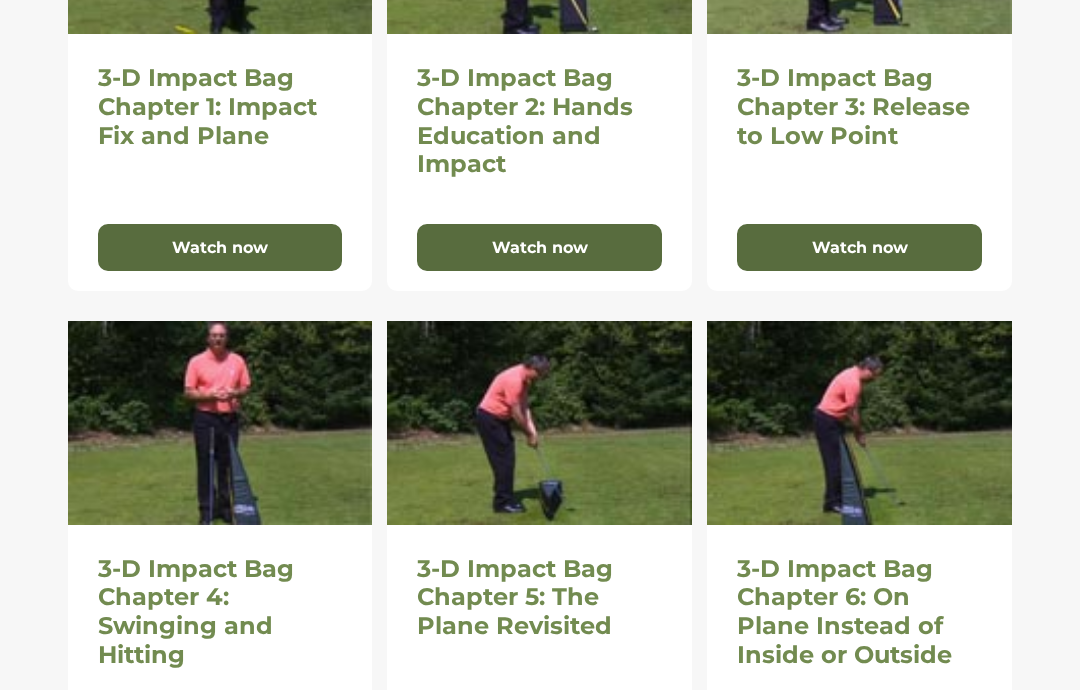 click at bounding box center [220, 422] 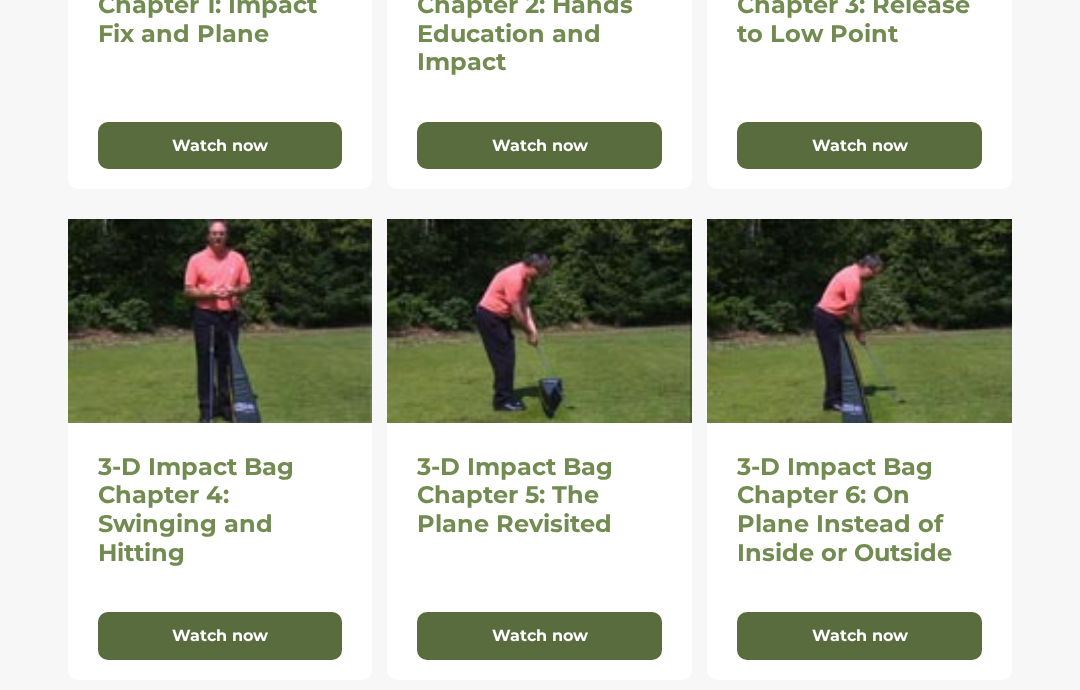 click on "Watch now" at bounding box center [220, 637] 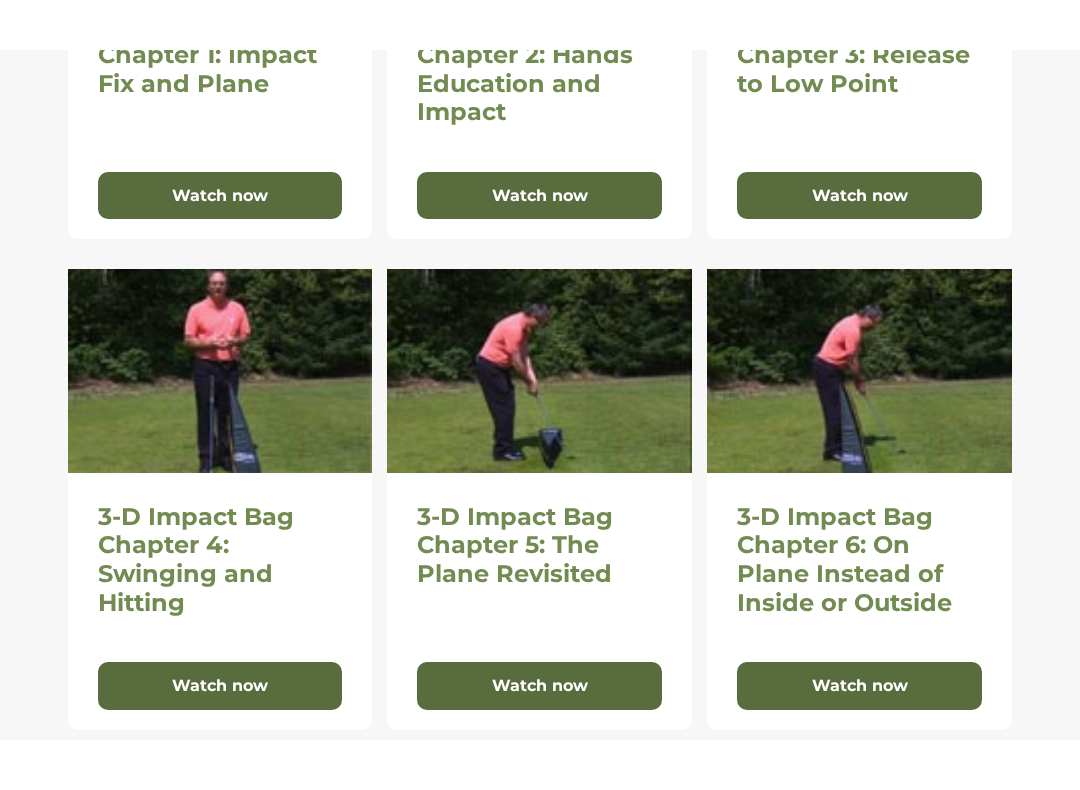 scroll, scrollTop: 1212, scrollLeft: 0, axis: vertical 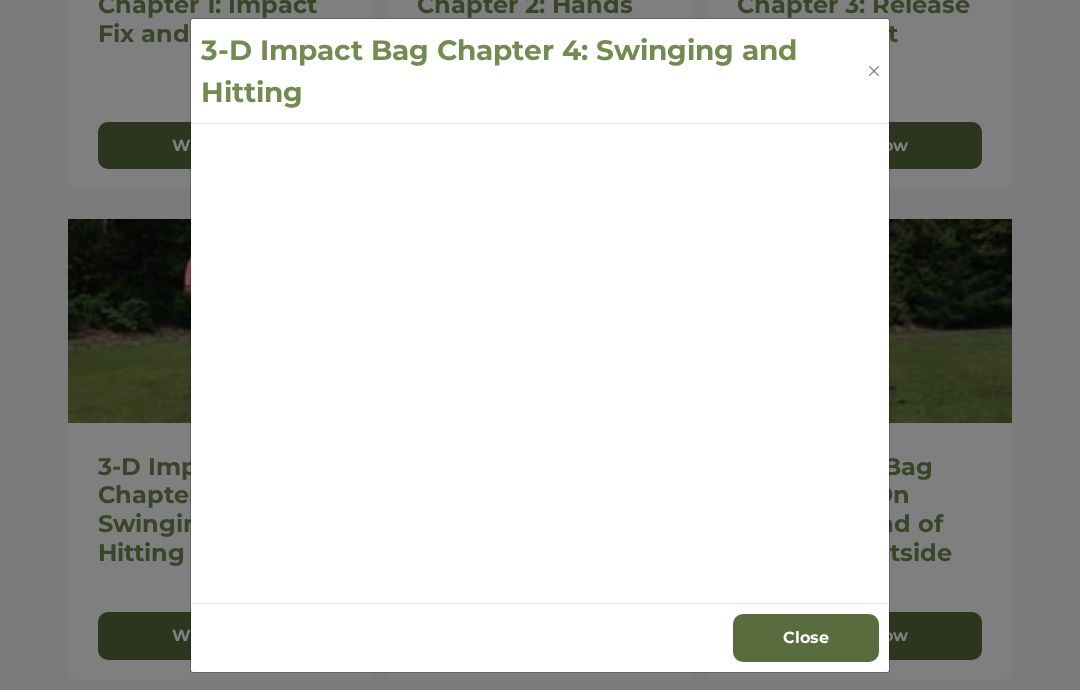 click at bounding box center [540, 364] 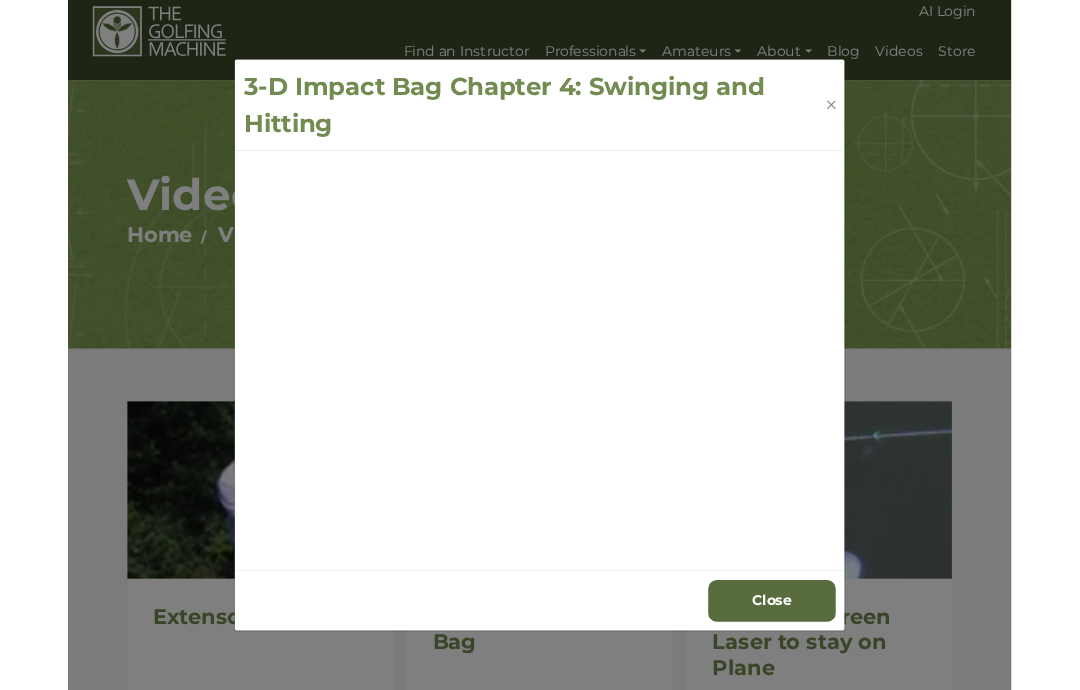 scroll, scrollTop: 1212, scrollLeft: 0, axis: vertical 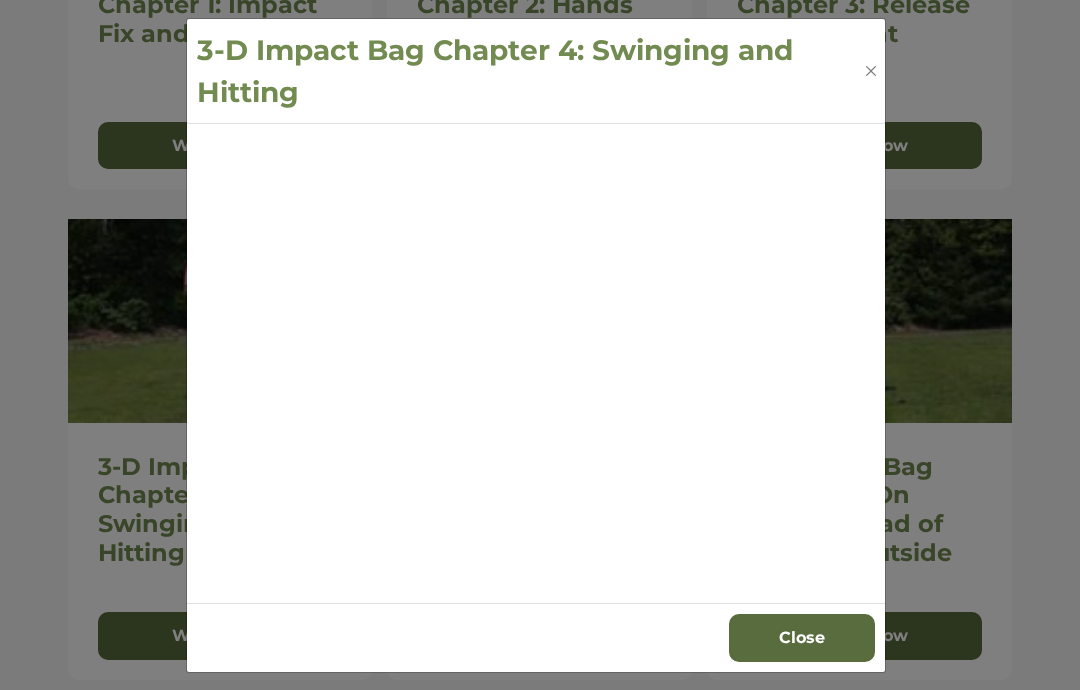 click on "Close" at bounding box center (802, 638) 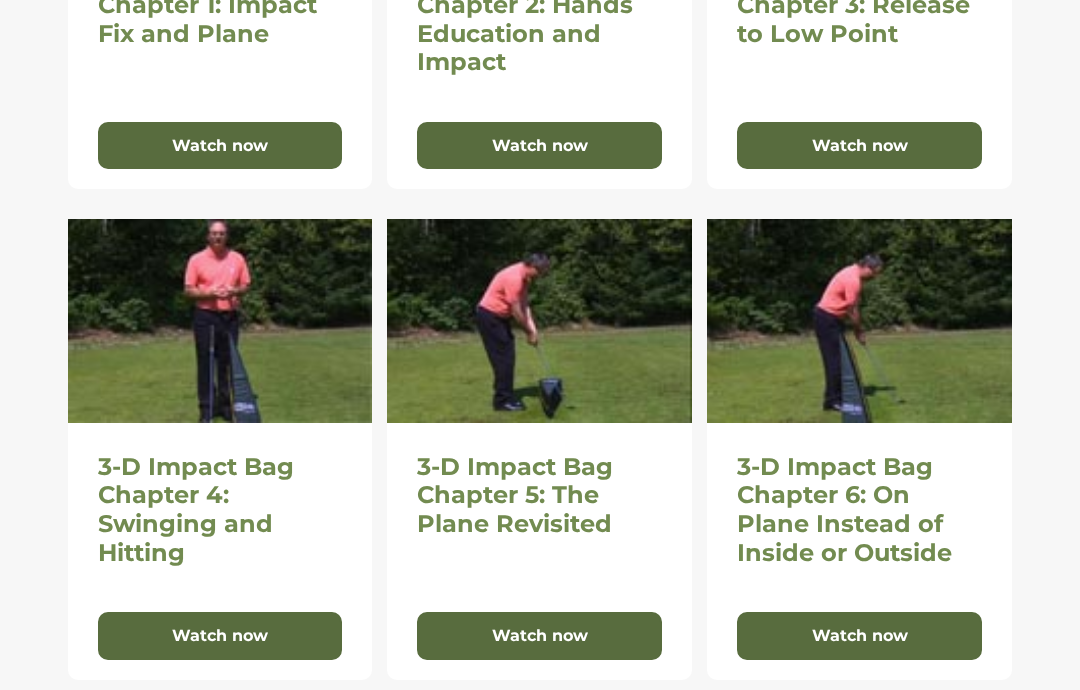 click on "Watch now" at bounding box center (539, 636) 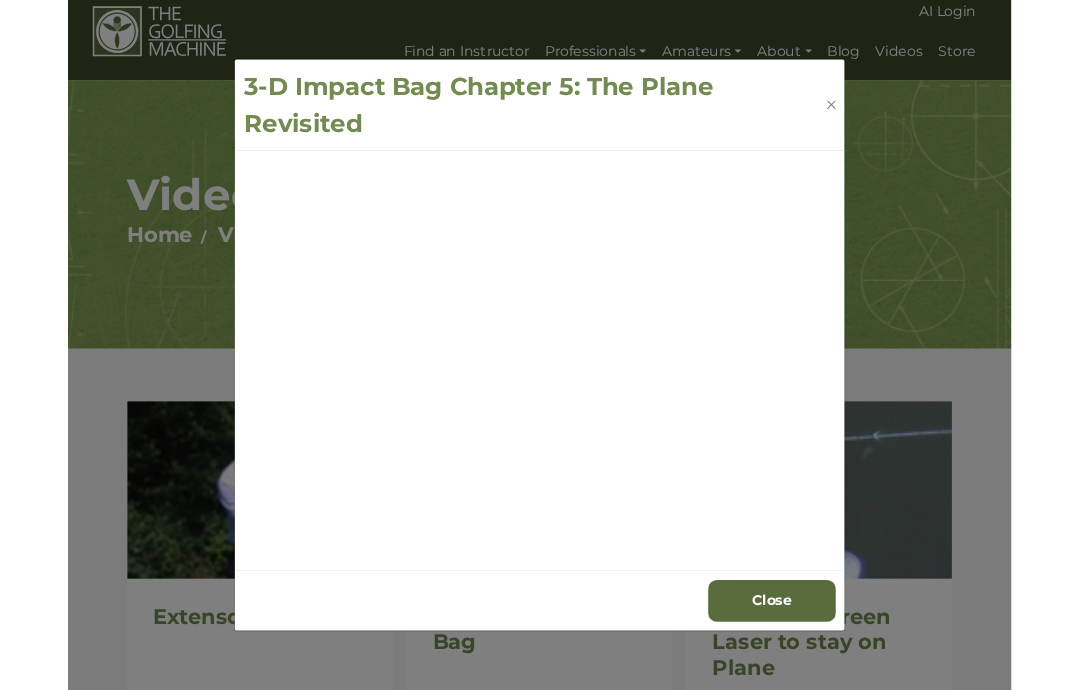 scroll, scrollTop: 1212, scrollLeft: 0, axis: vertical 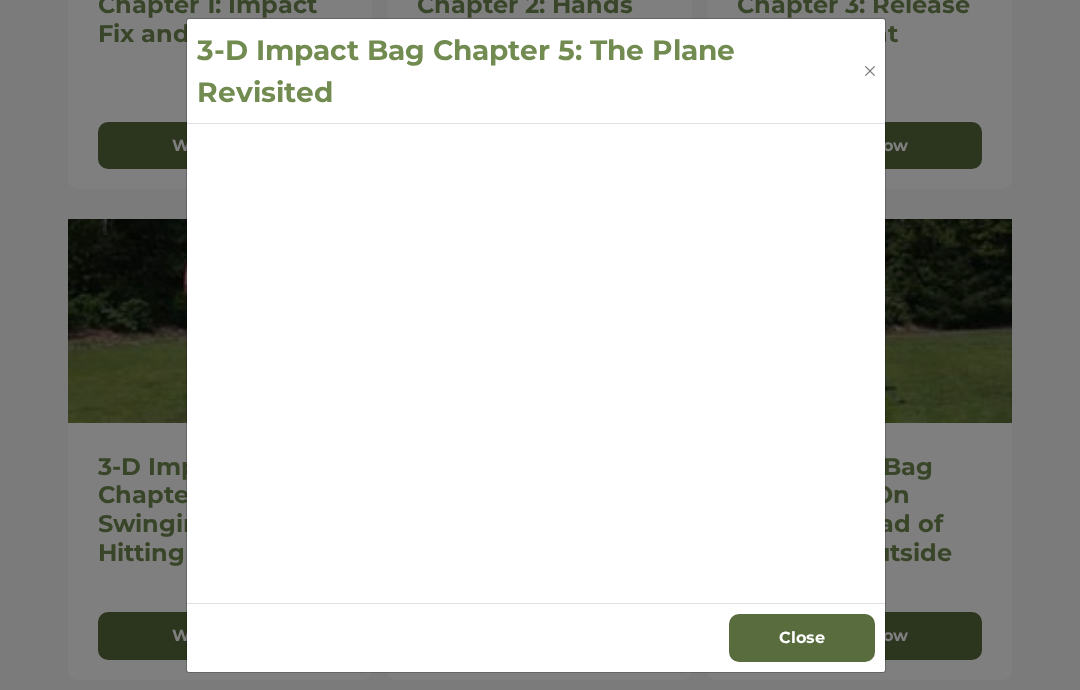 click on "Close" at bounding box center (802, 638) 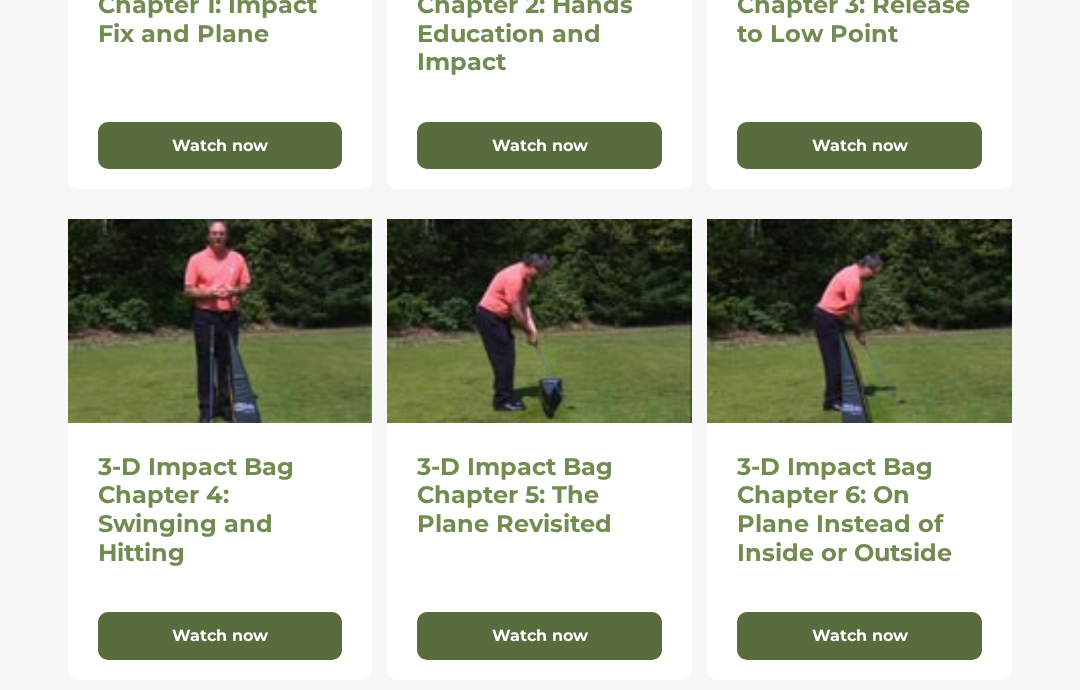 click on "Watch now" at bounding box center (859, 636) 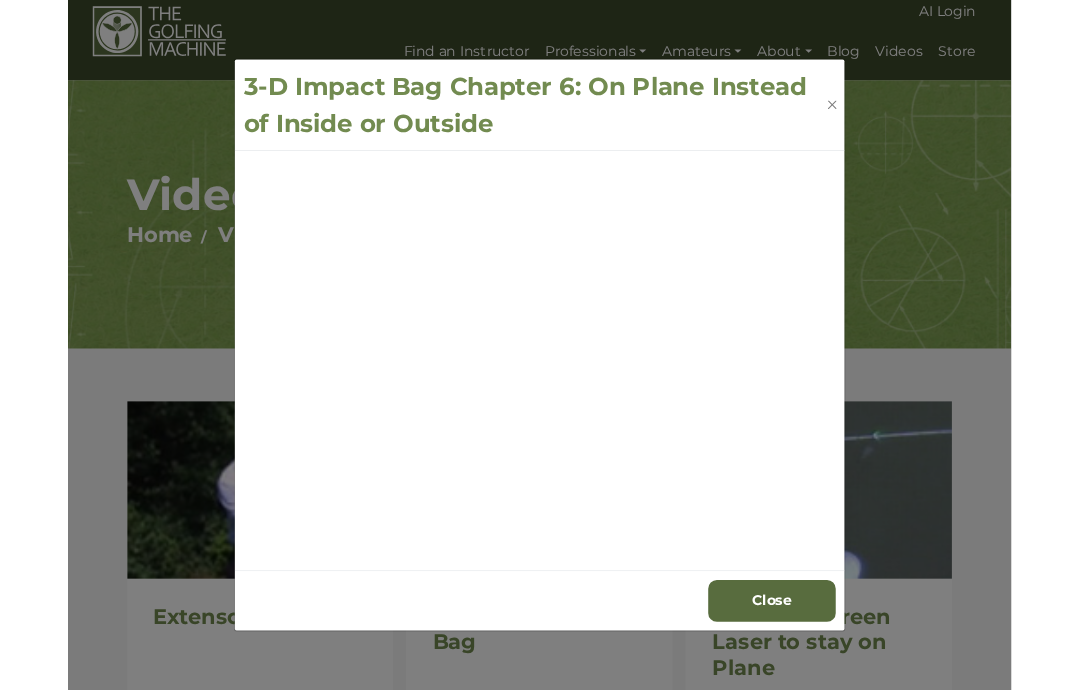 scroll, scrollTop: 1212, scrollLeft: 0, axis: vertical 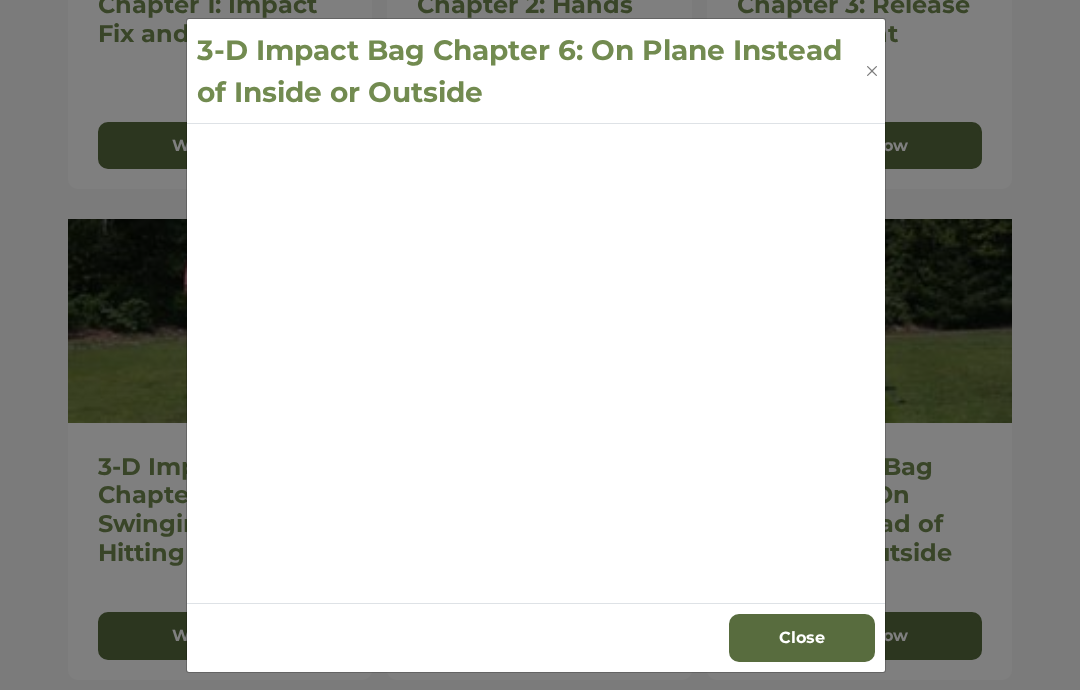 click on "Close" at bounding box center [802, 638] 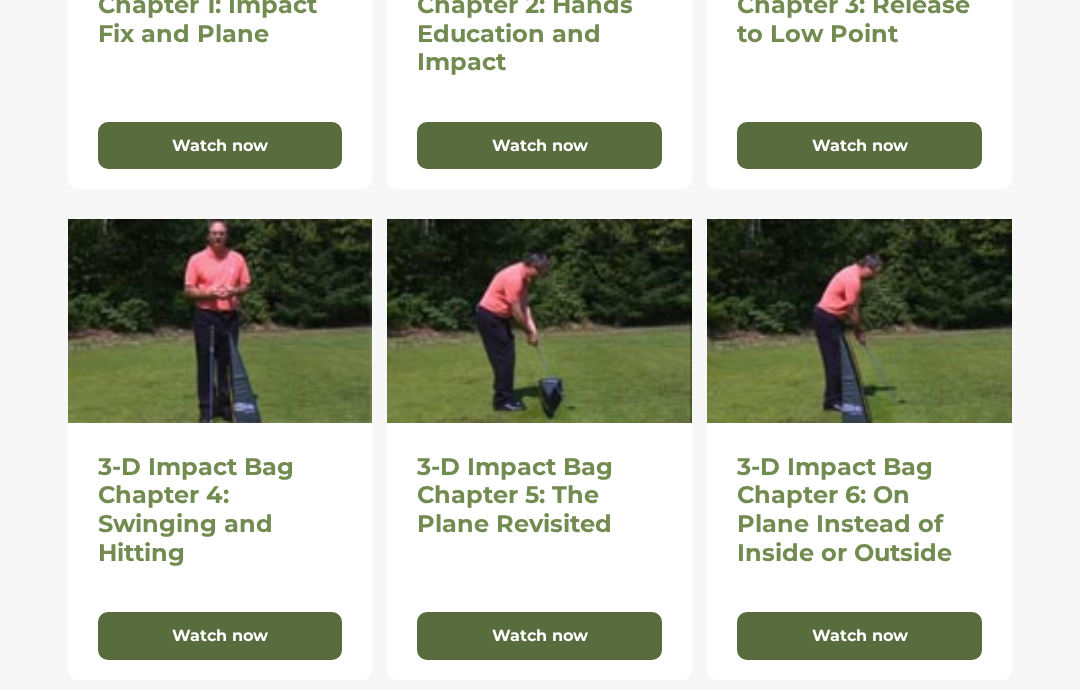 click on "Watch now" at bounding box center (859, 636) 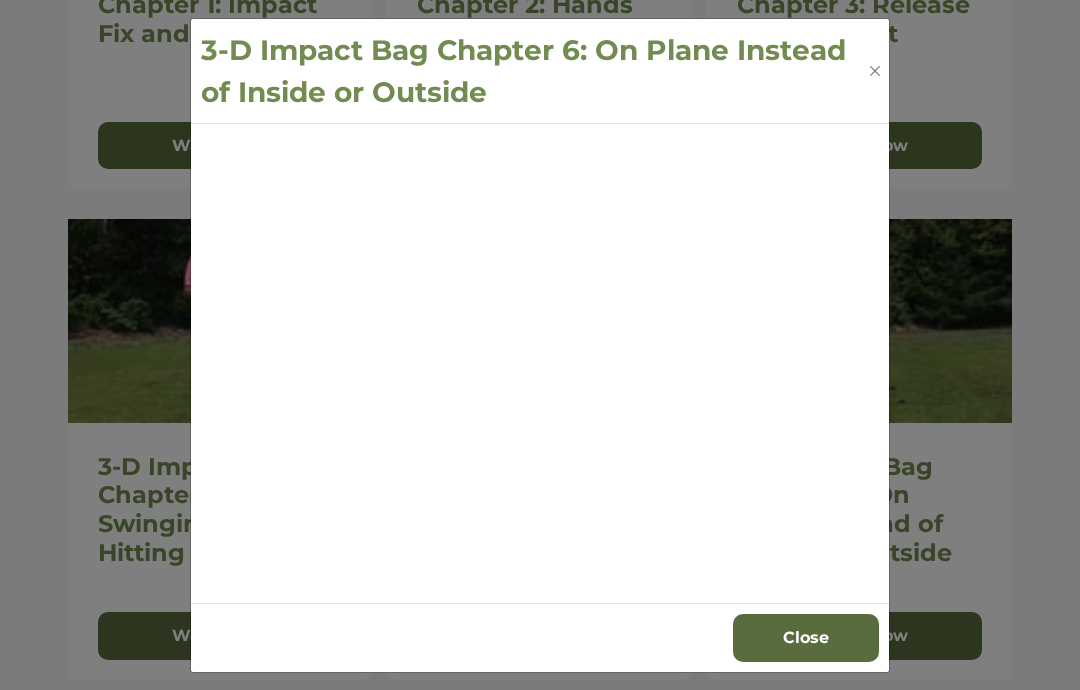 click on "Close" at bounding box center [806, 638] 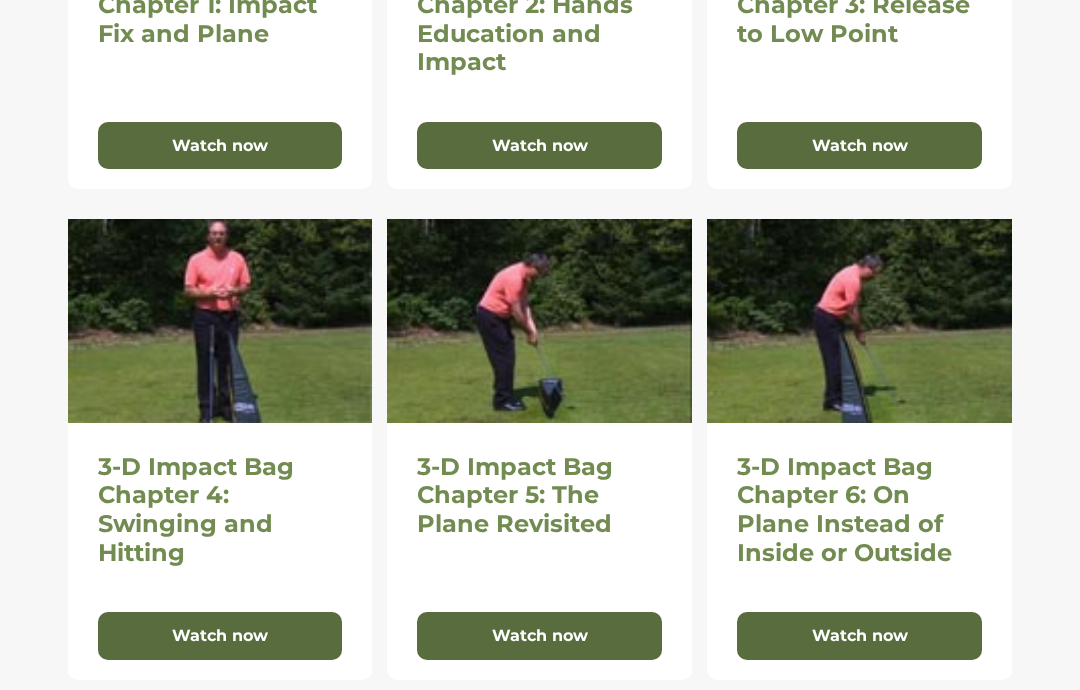 click on "Watch now" at bounding box center (859, 636) 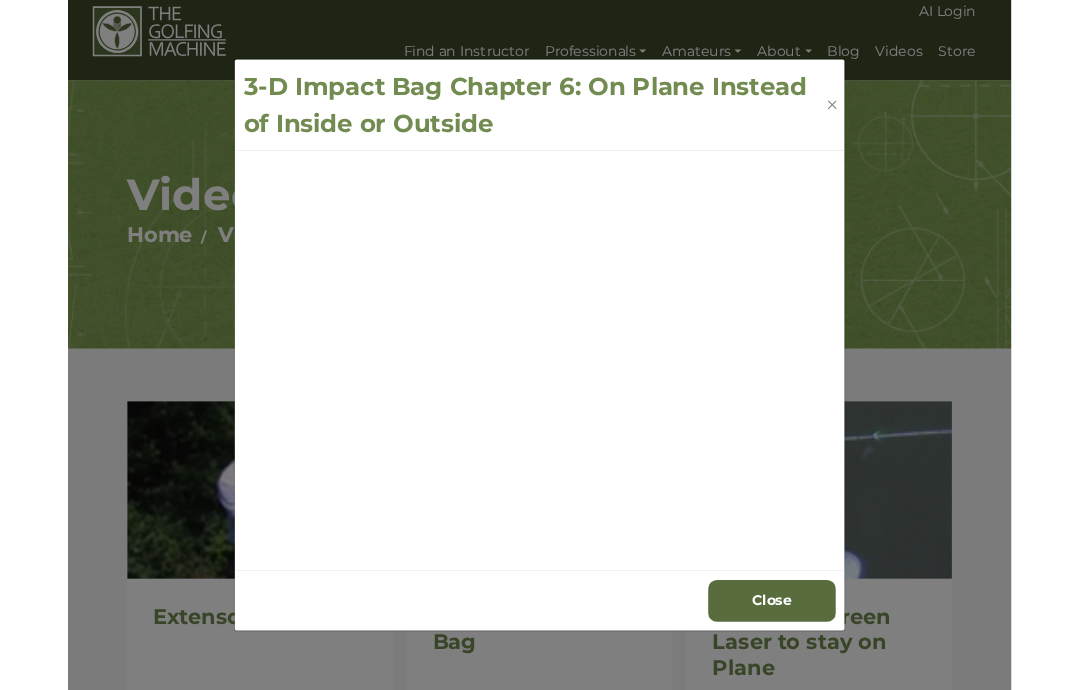 scroll, scrollTop: 1212, scrollLeft: 0, axis: vertical 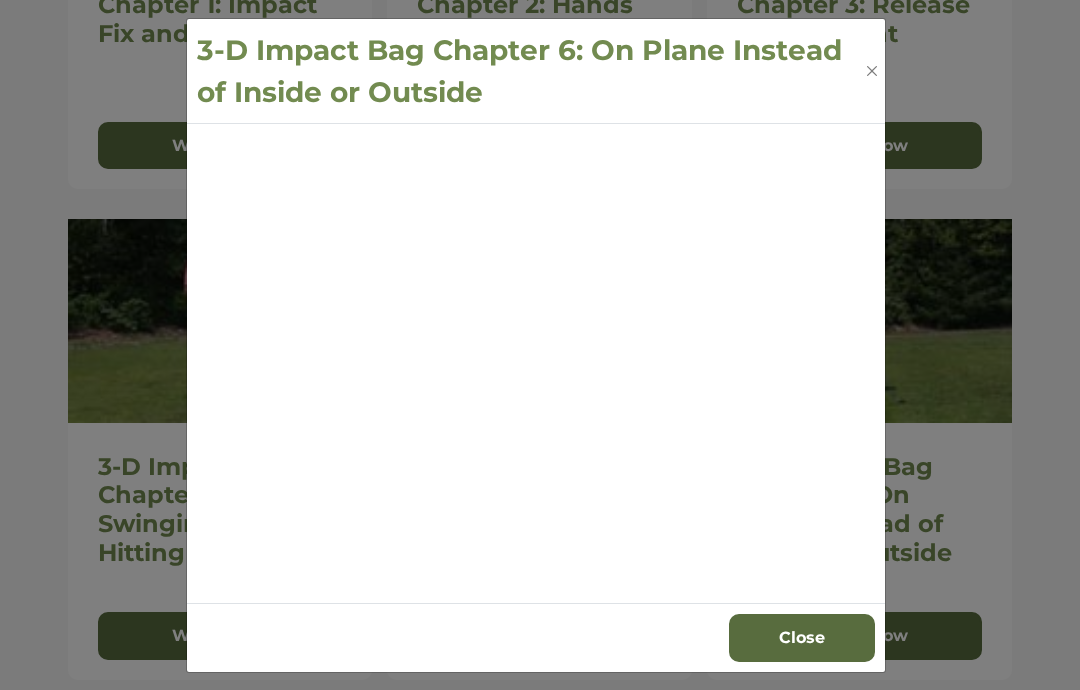 click on "Close" at bounding box center [802, 638] 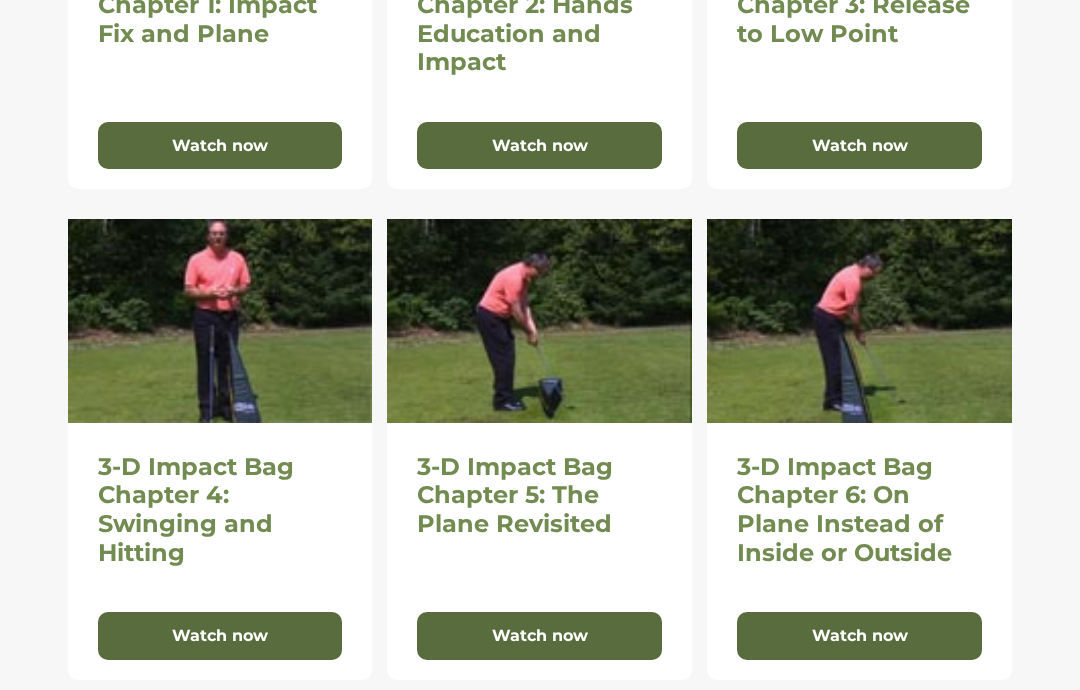 click at bounding box center (859, 320) 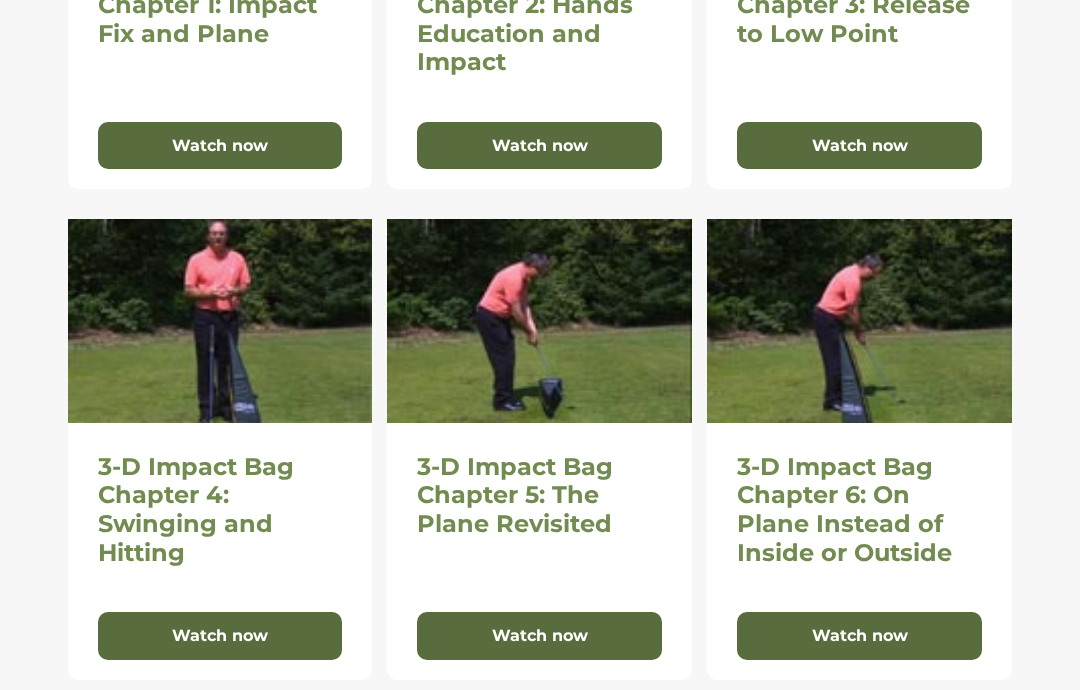 click on "Watch now" at bounding box center (859, 636) 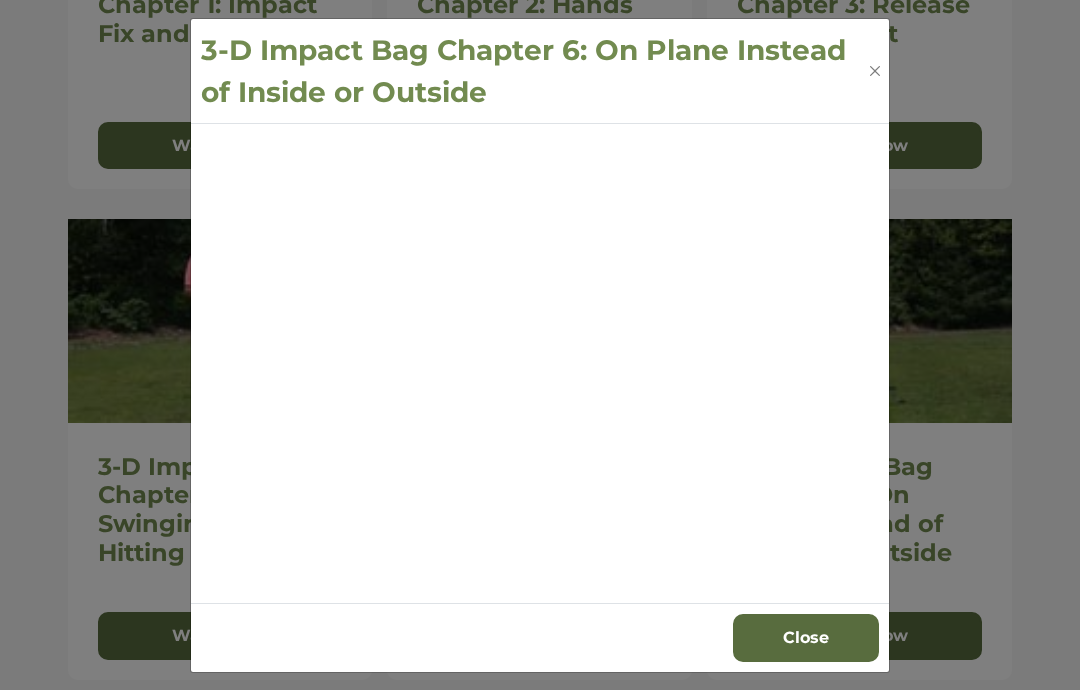 click at bounding box center (875, 71) 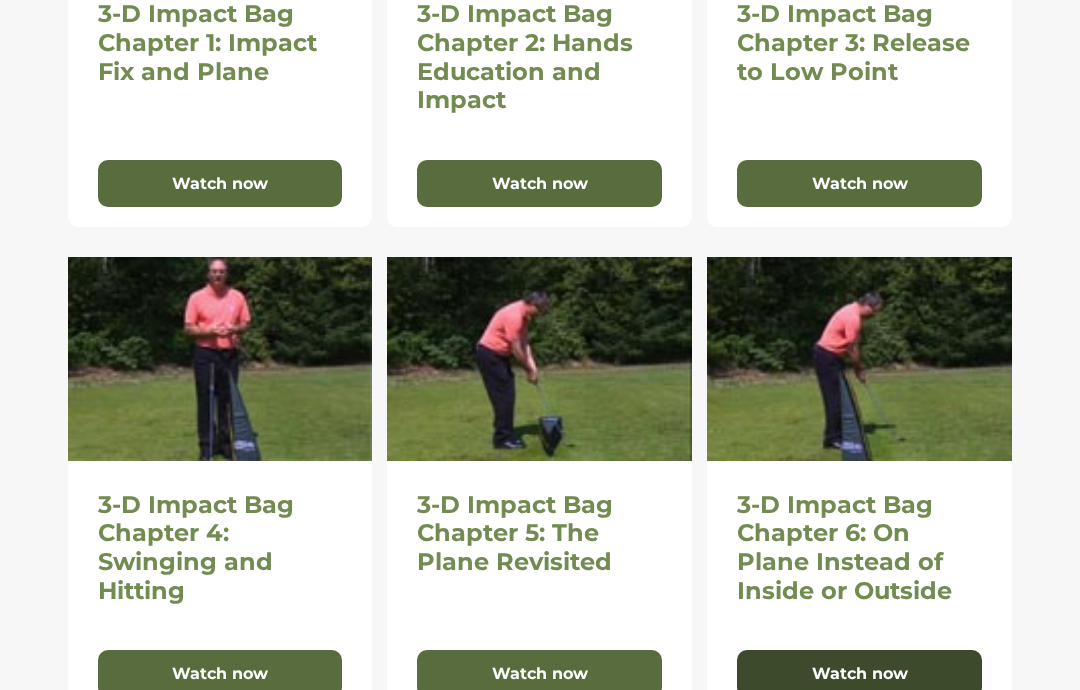 scroll, scrollTop: 1174, scrollLeft: 0, axis: vertical 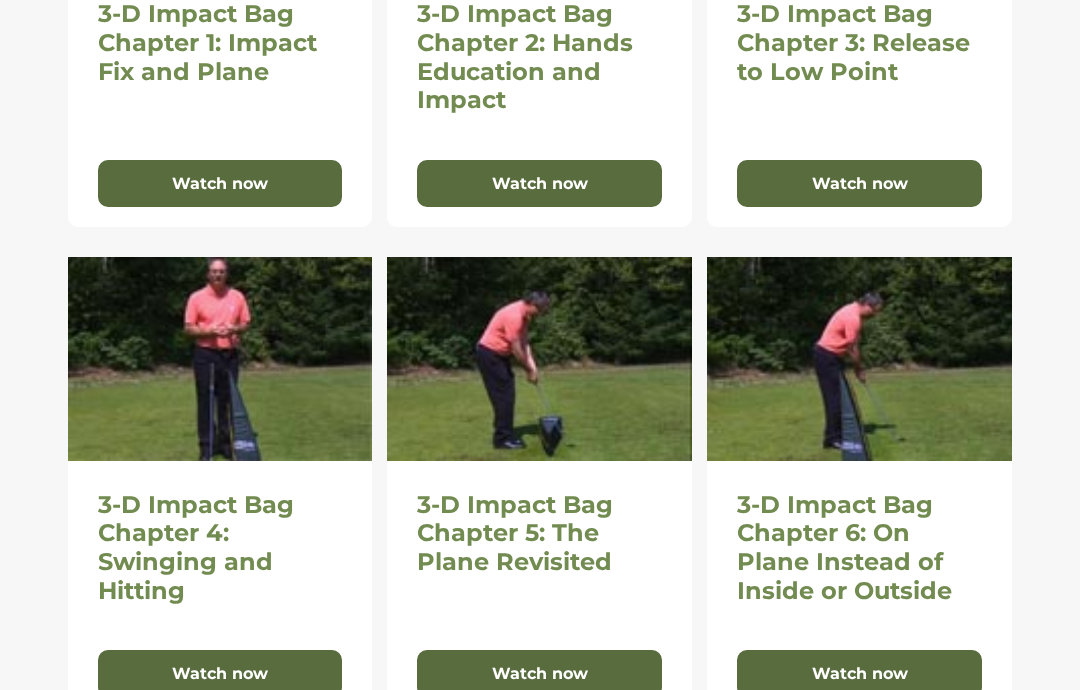 click on "Watch now" at bounding box center [859, 674] 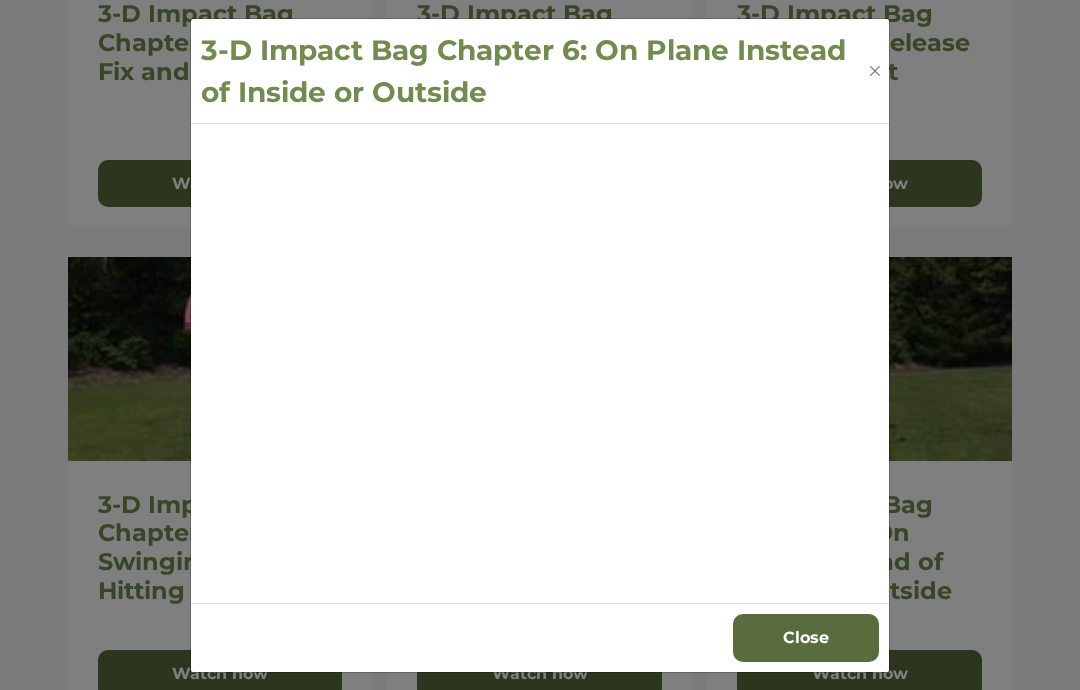 click on "Close" at bounding box center (806, 638) 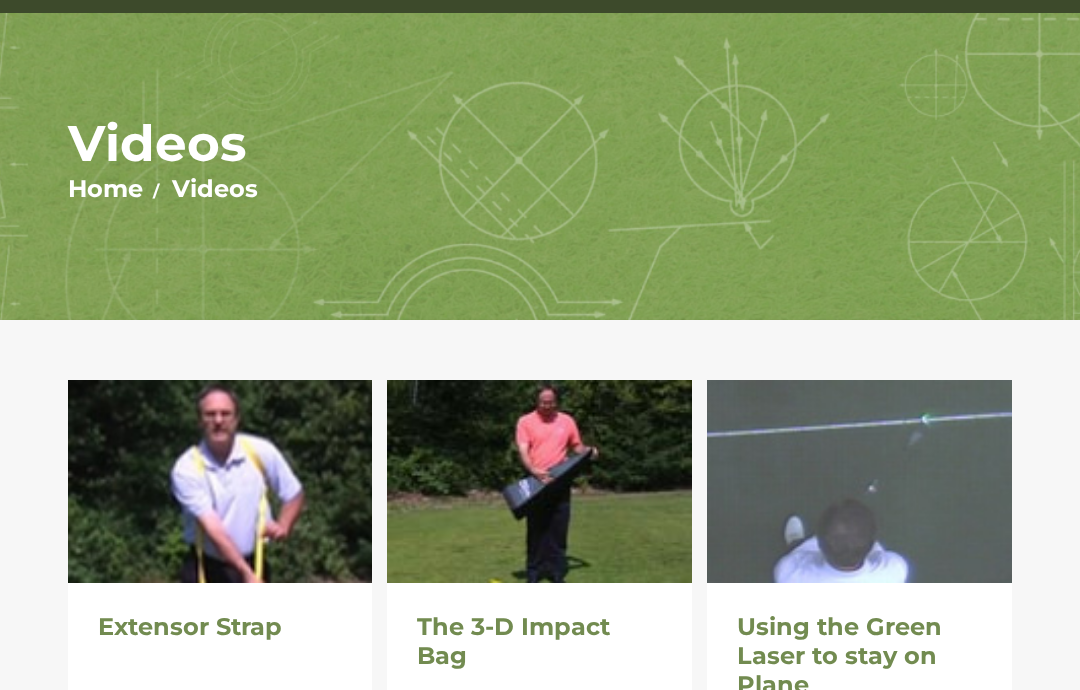 scroll, scrollTop: 0, scrollLeft: 0, axis: both 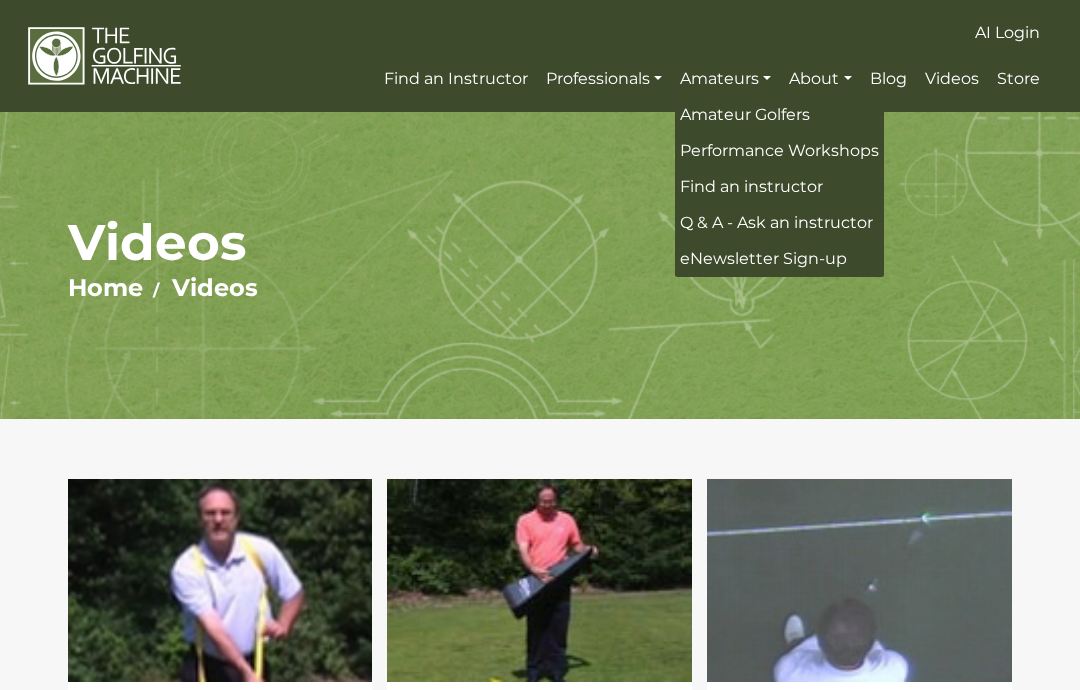 click on "Find an instructor" at bounding box center (751, 186) 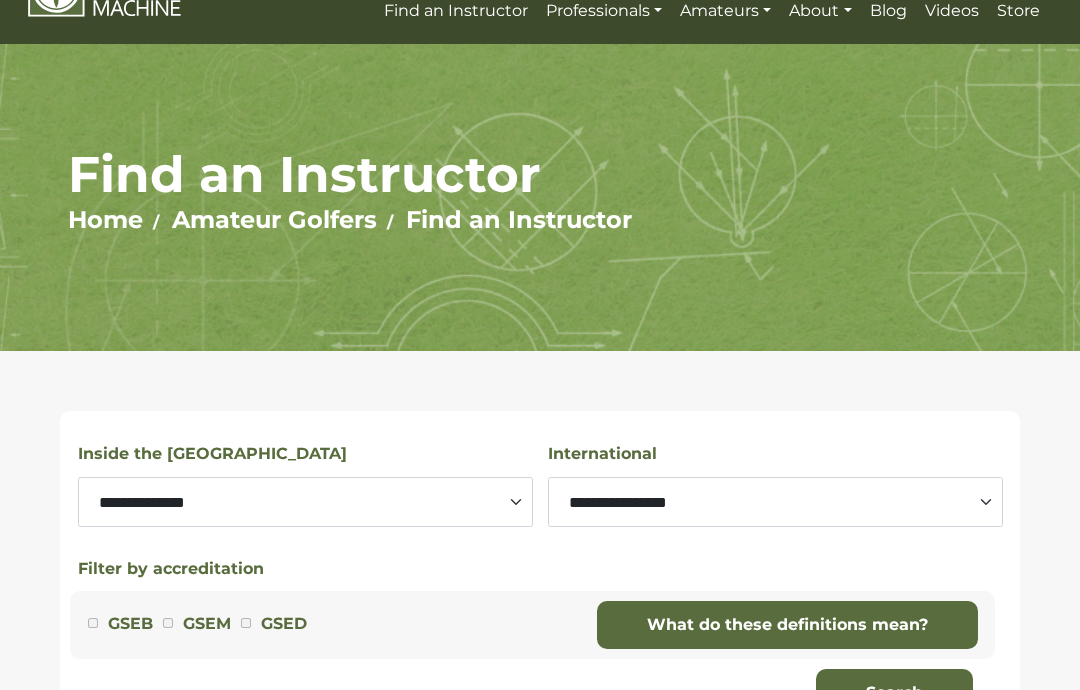 scroll, scrollTop: 85, scrollLeft: 0, axis: vertical 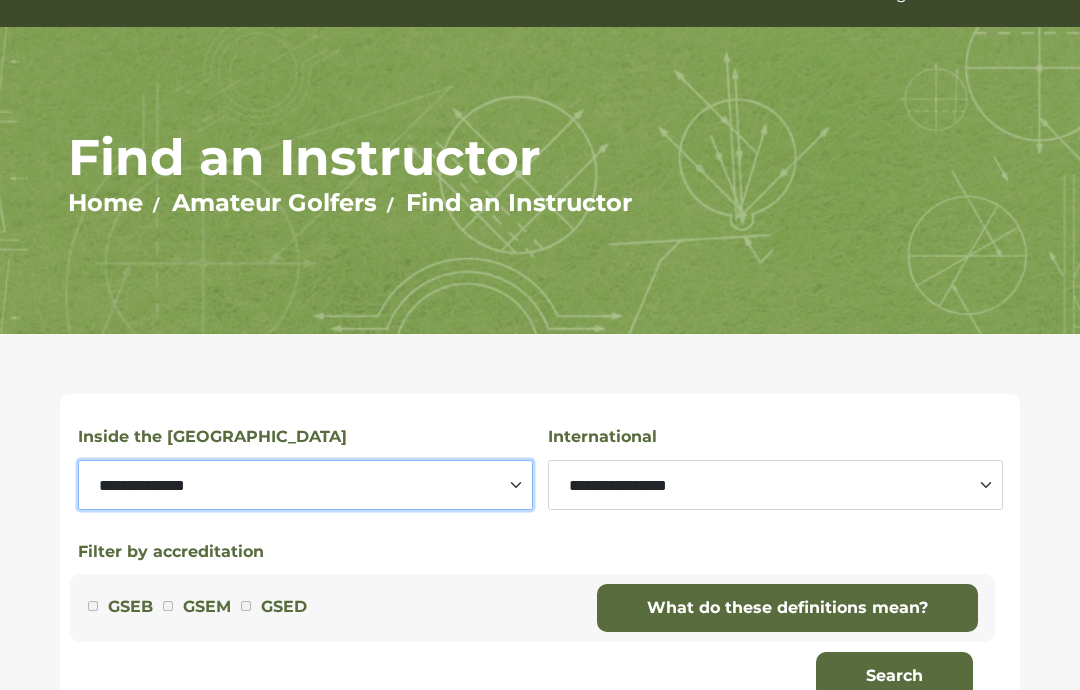 click on "**********" at bounding box center [305, 485] 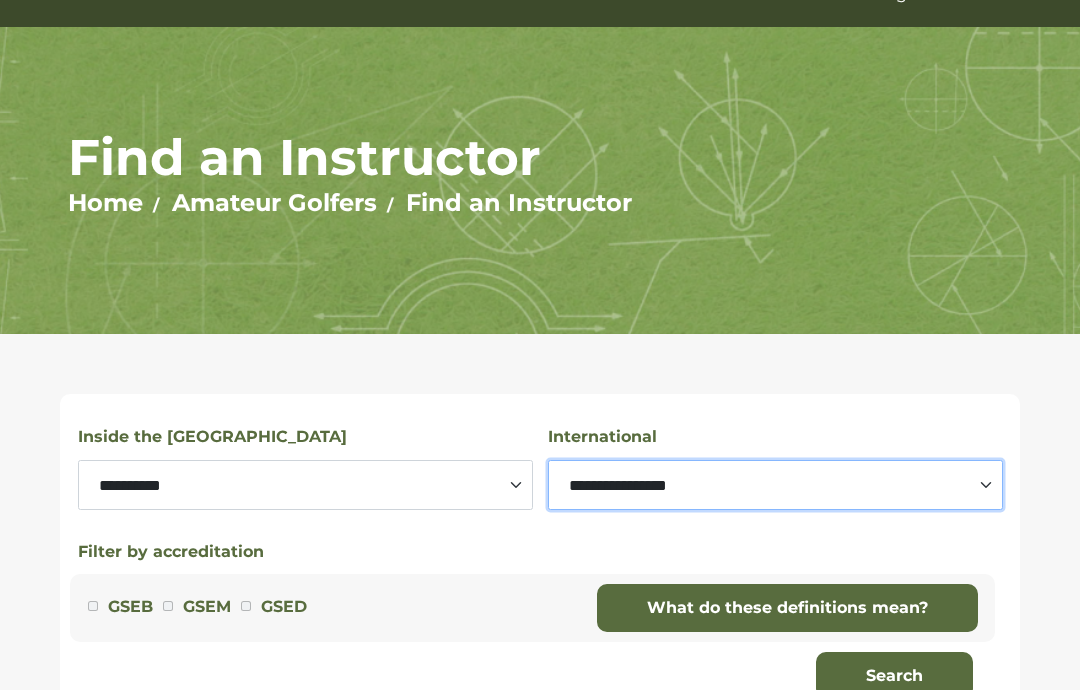 click on "**********" at bounding box center [775, 485] 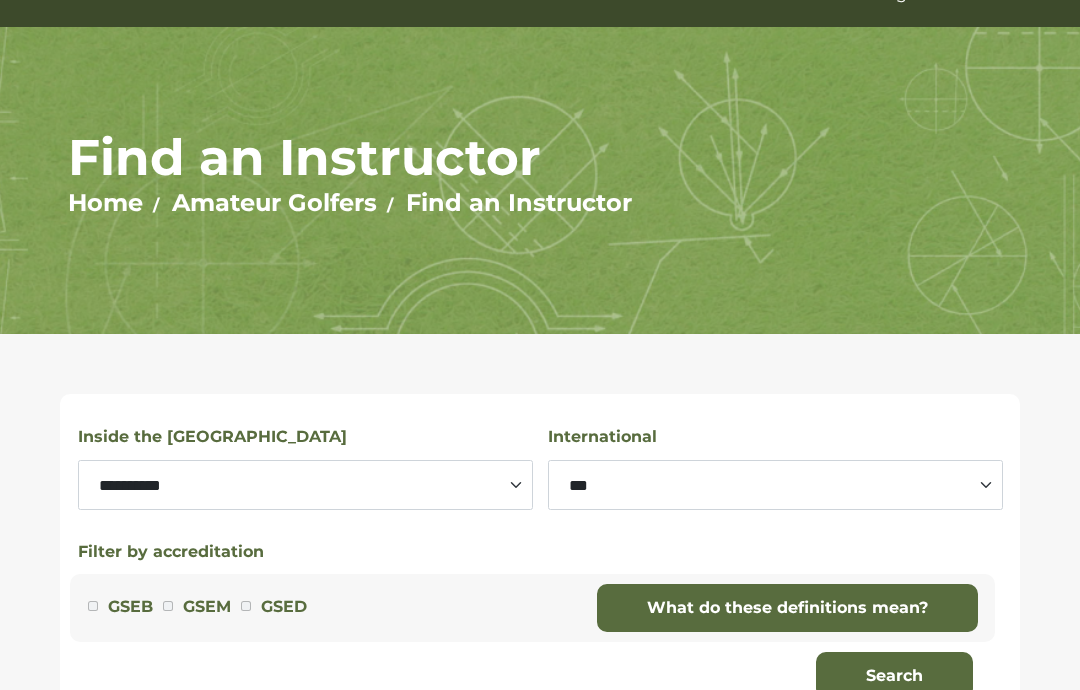 click on "GSED" at bounding box center [274, 607] 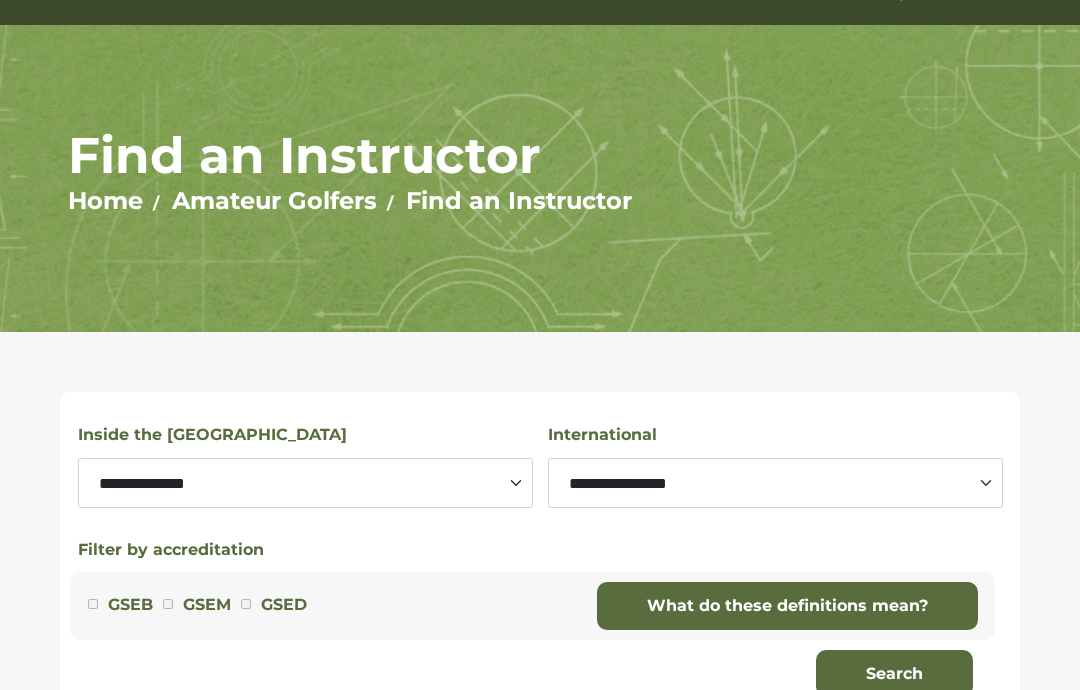 scroll, scrollTop: 0, scrollLeft: 0, axis: both 